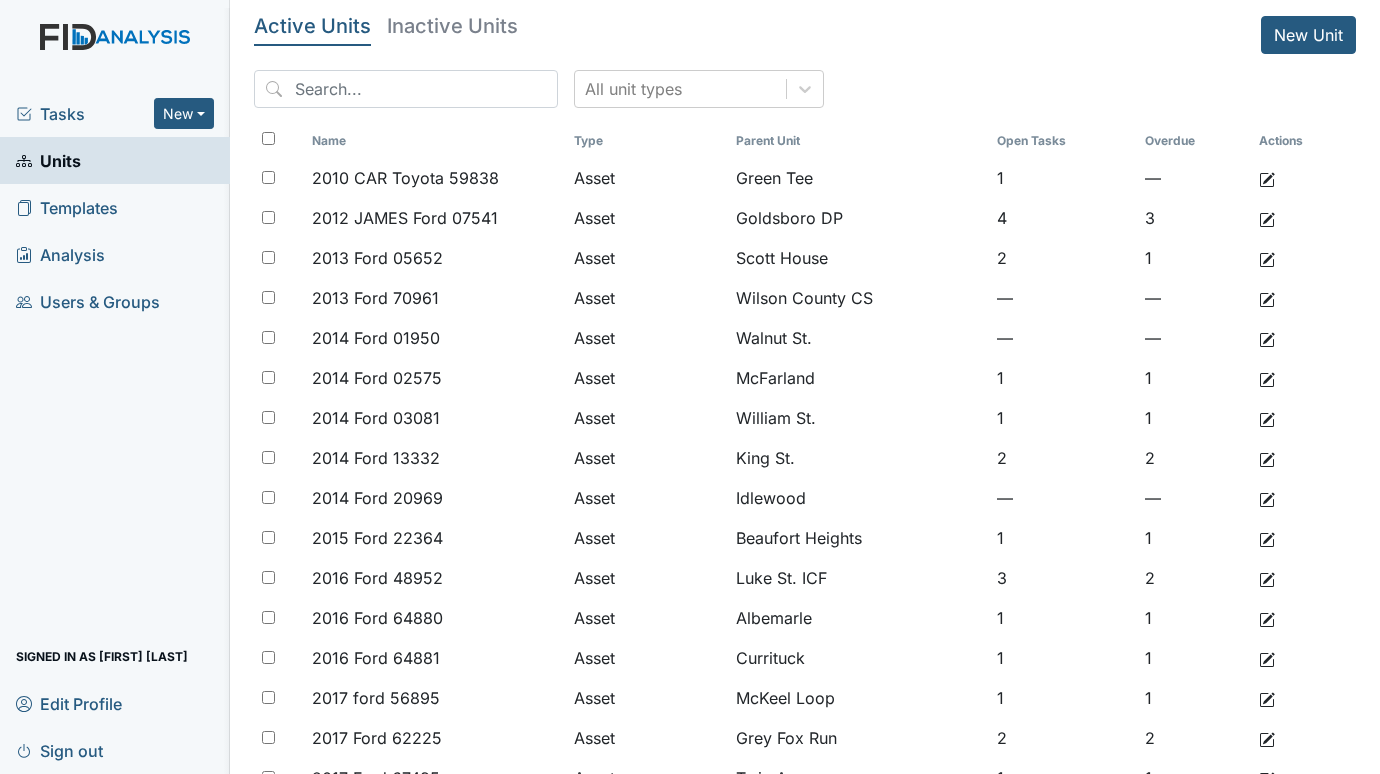 scroll, scrollTop: 0, scrollLeft: 0, axis: both 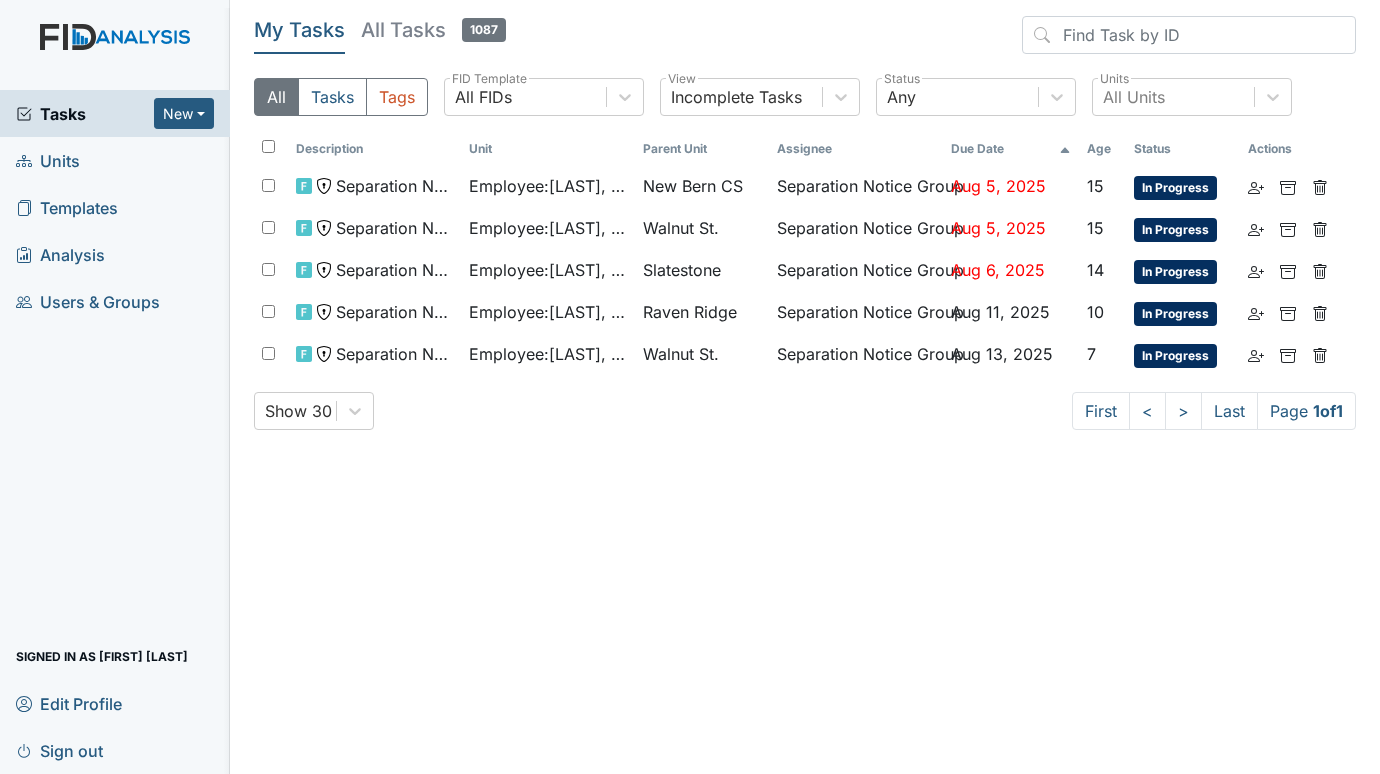 click on "Units" at bounding box center (48, 160) 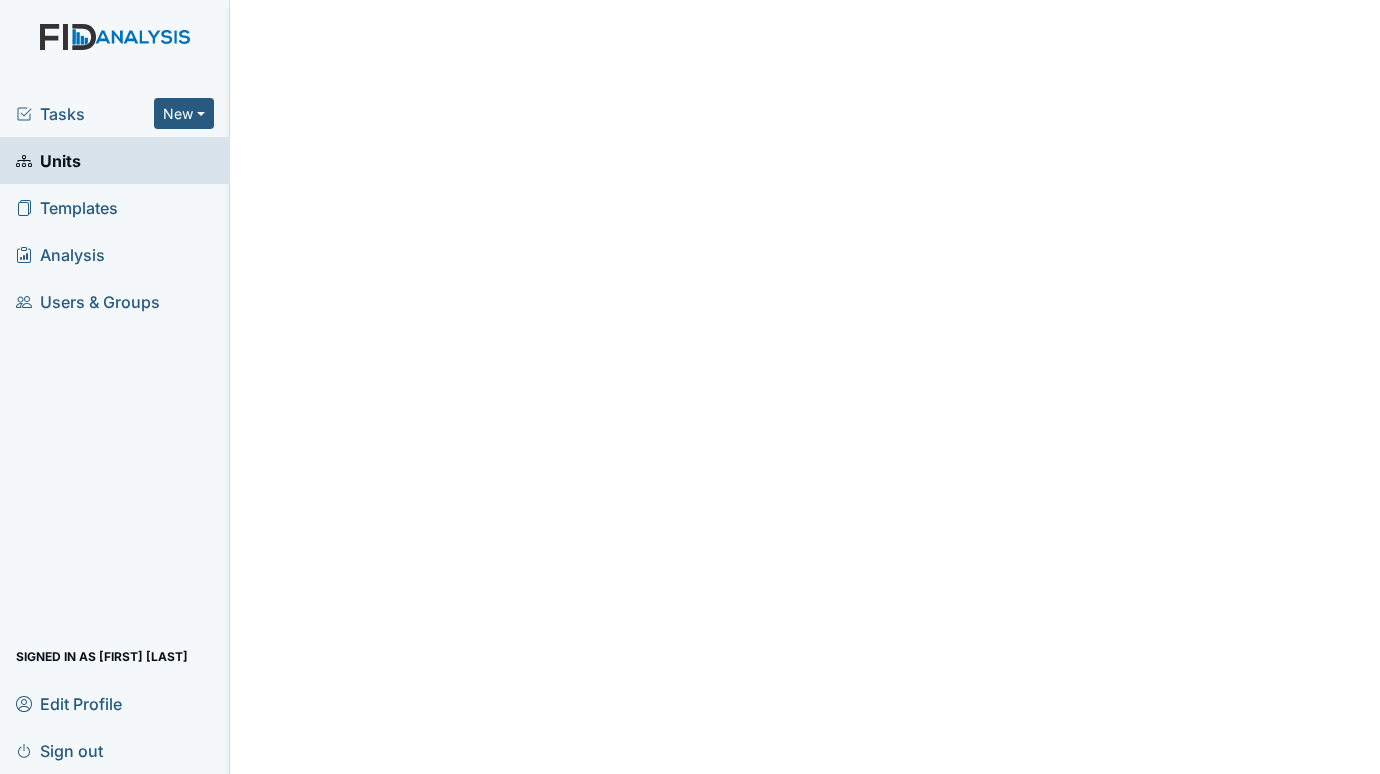 scroll, scrollTop: 0, scrollLeft: 0, axis: both 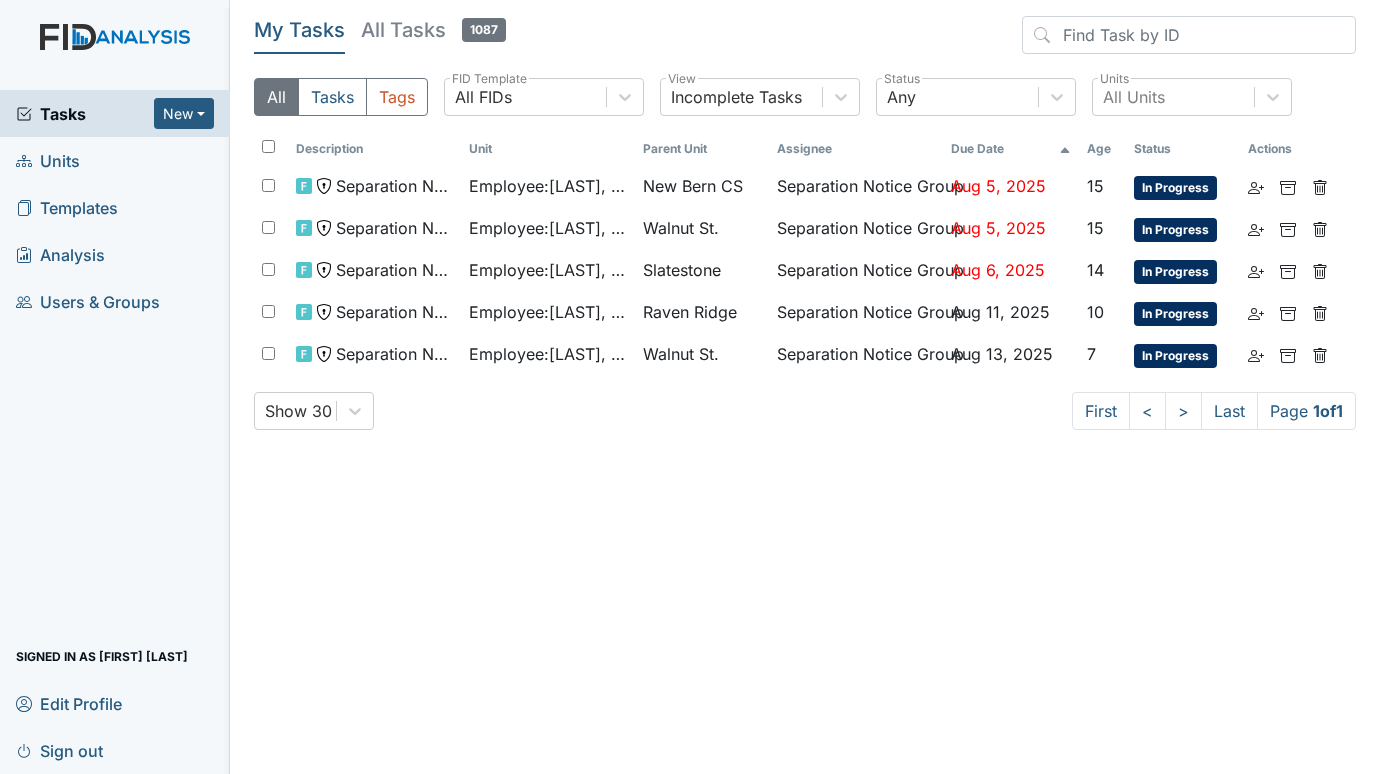 click on "Units" at bounding box center [48, 160] 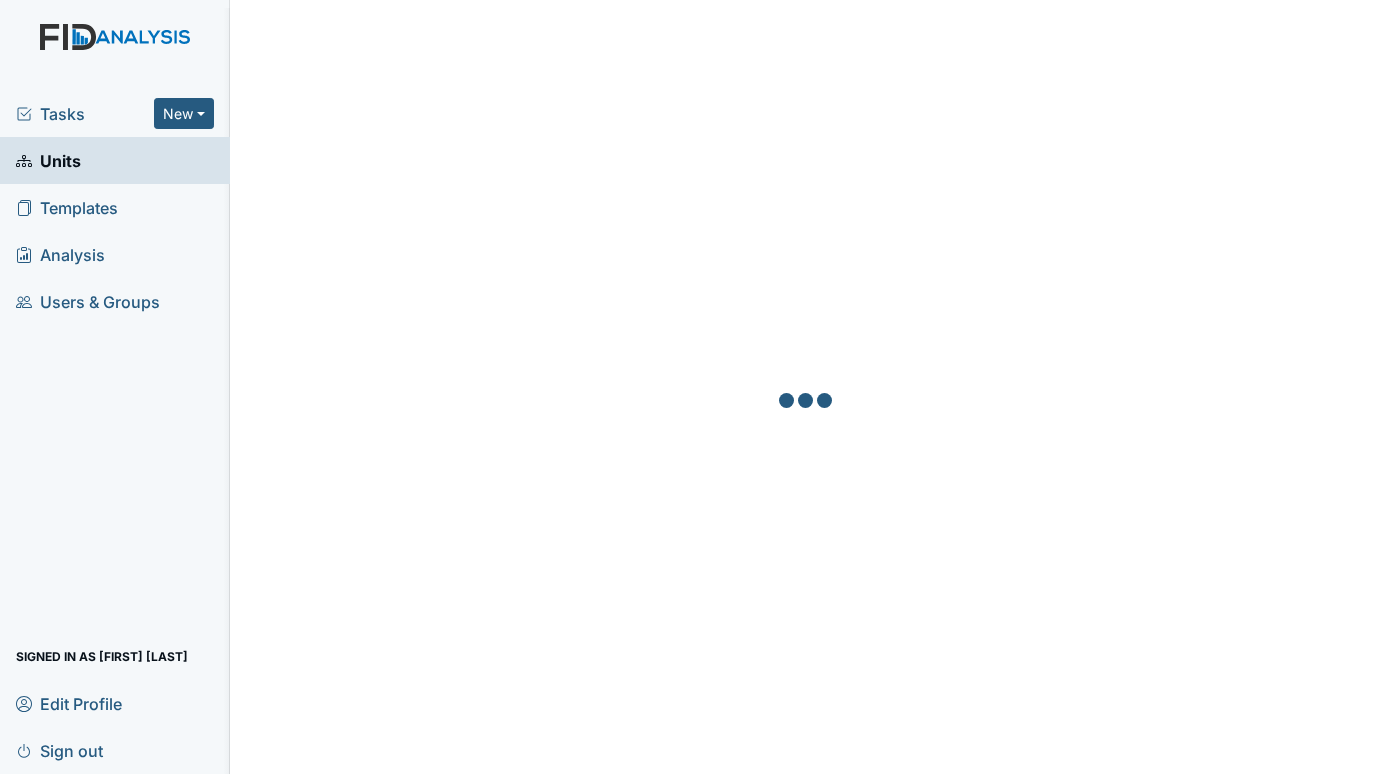 scroll, scrollTop: 0, scrollLeft: 0, axis: both 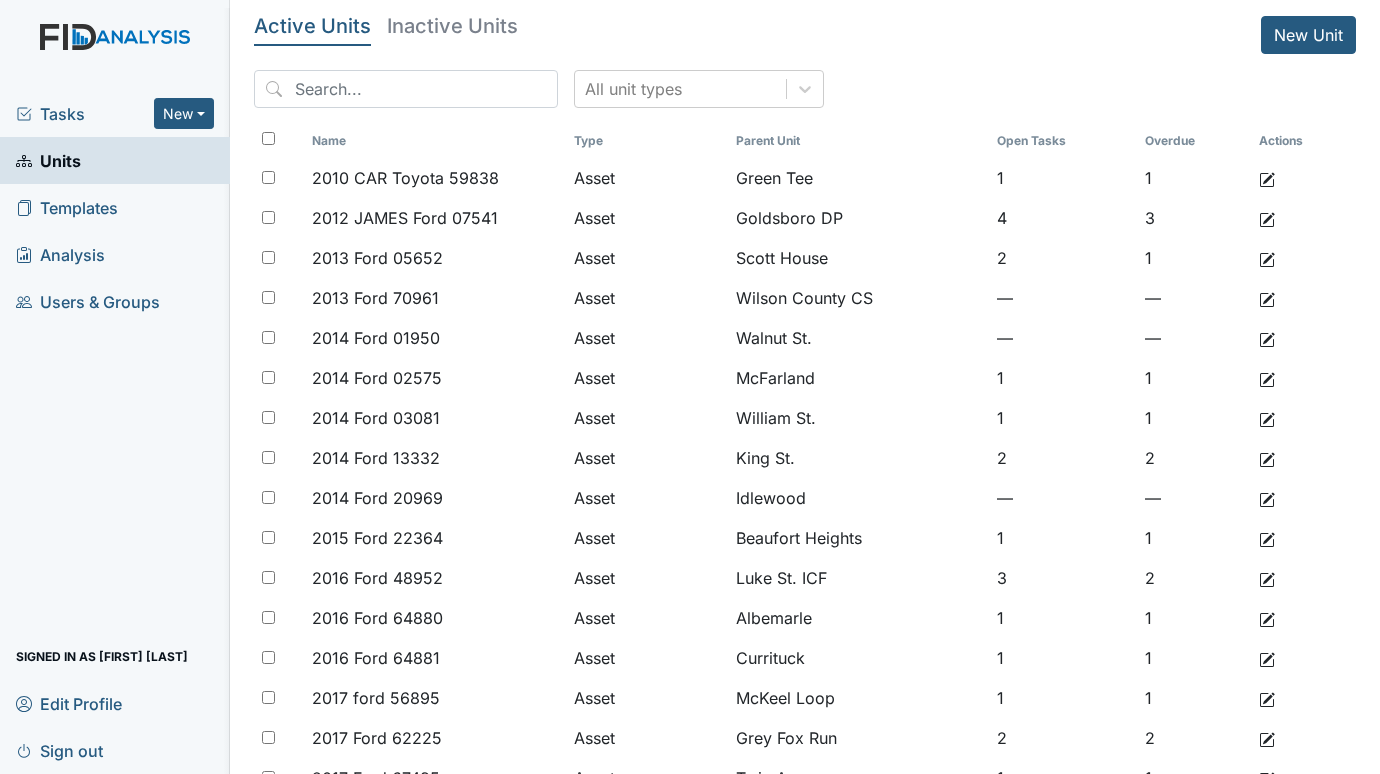 click on "Tasks" at bounding box center [85, 114] 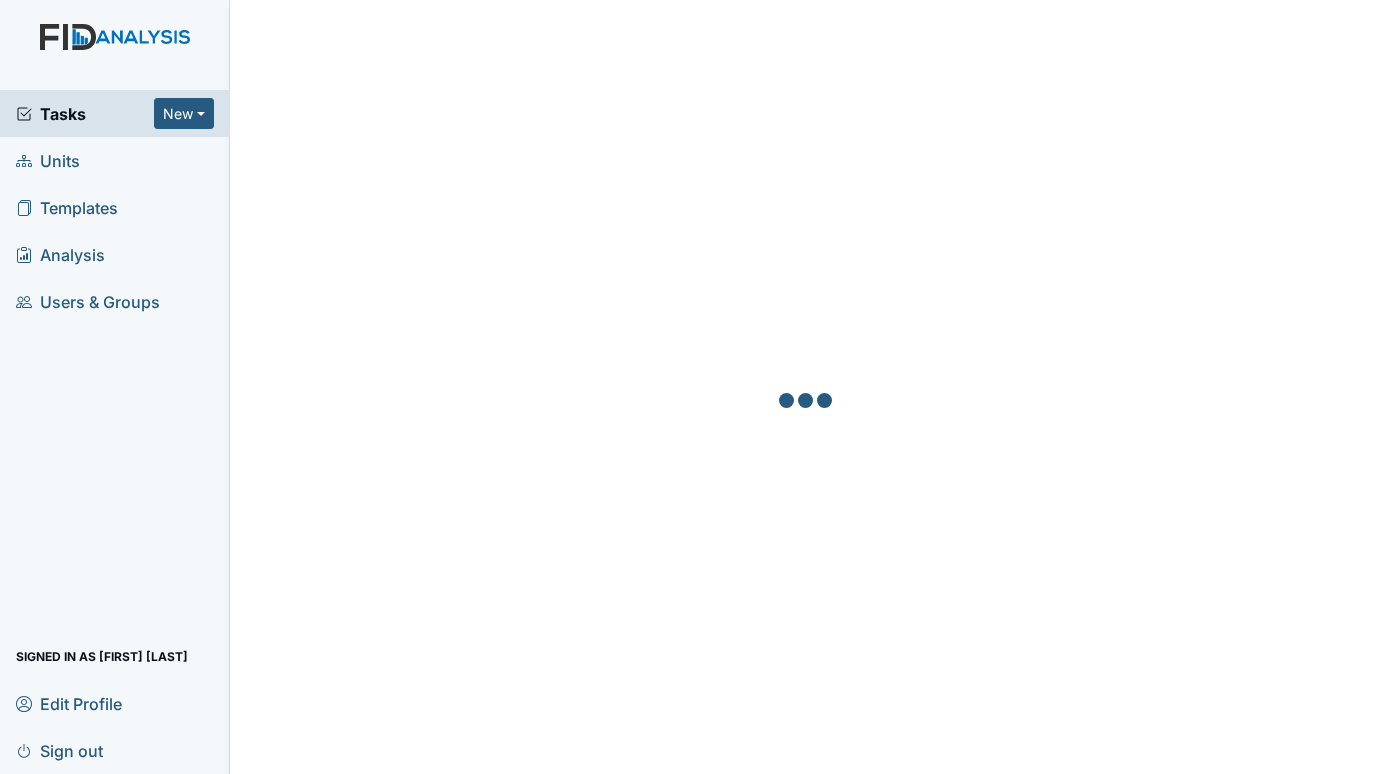 scroll, scrollTop: 0, scrollLeft: 0, axis: both 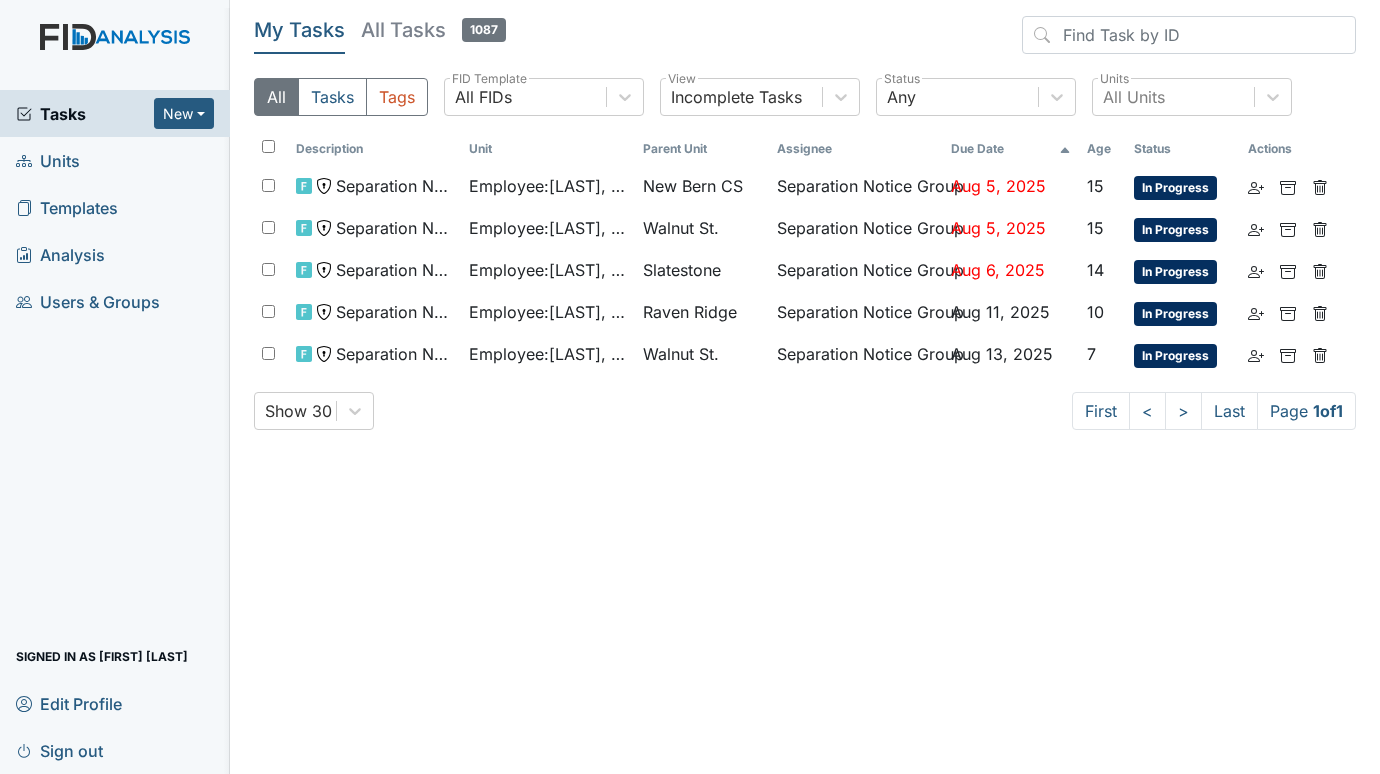 click on "Units" at bounding box center (48, 160) 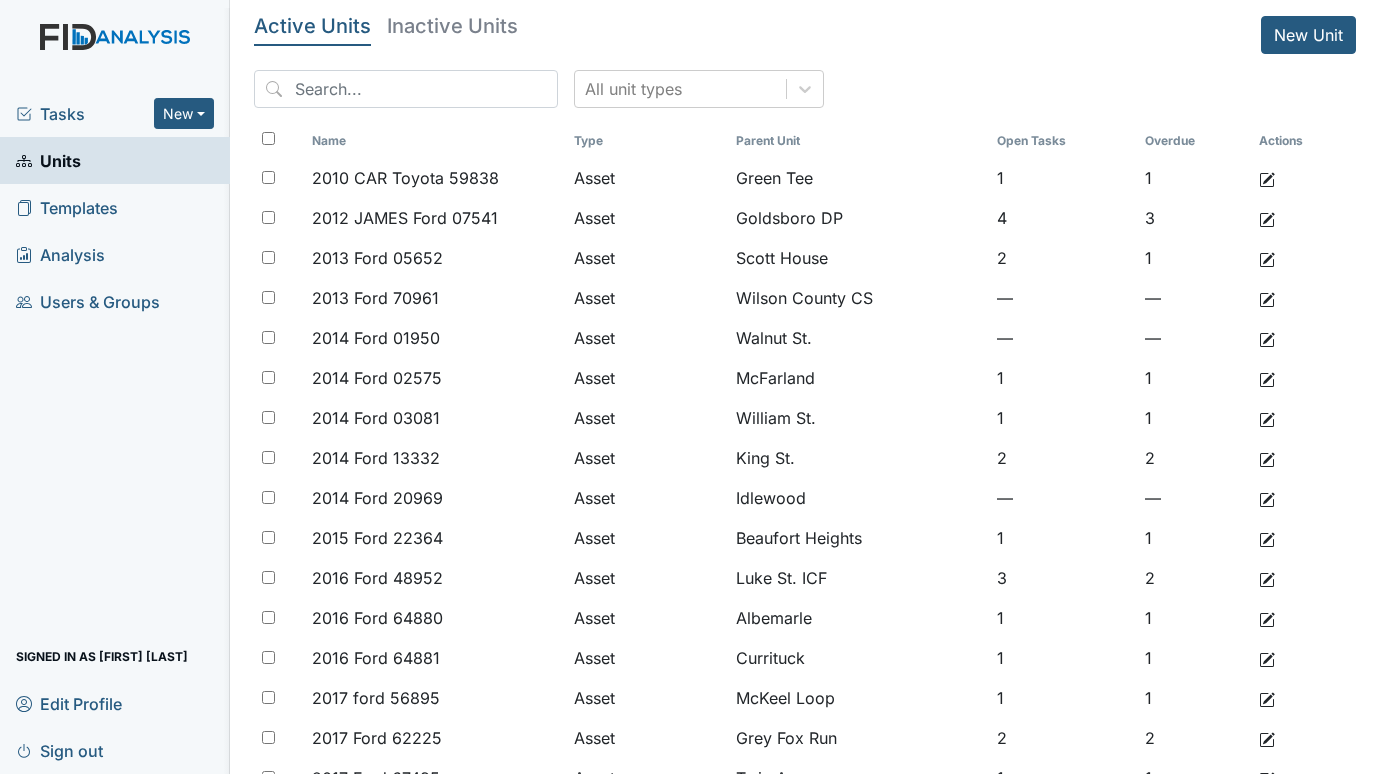scroll, scrollTop: 0, scrollLeft: 0, axis: both 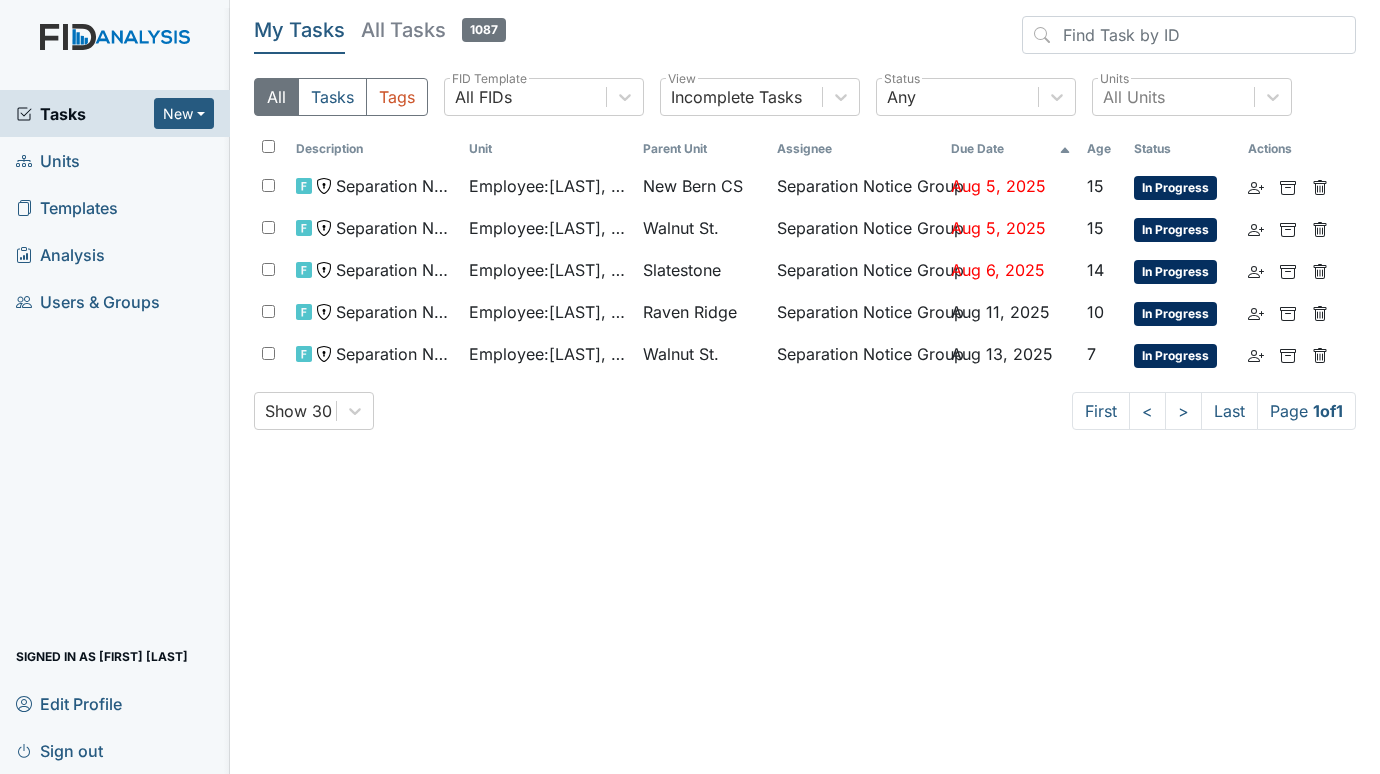 click on "Units" at bounding box center [48, 160] 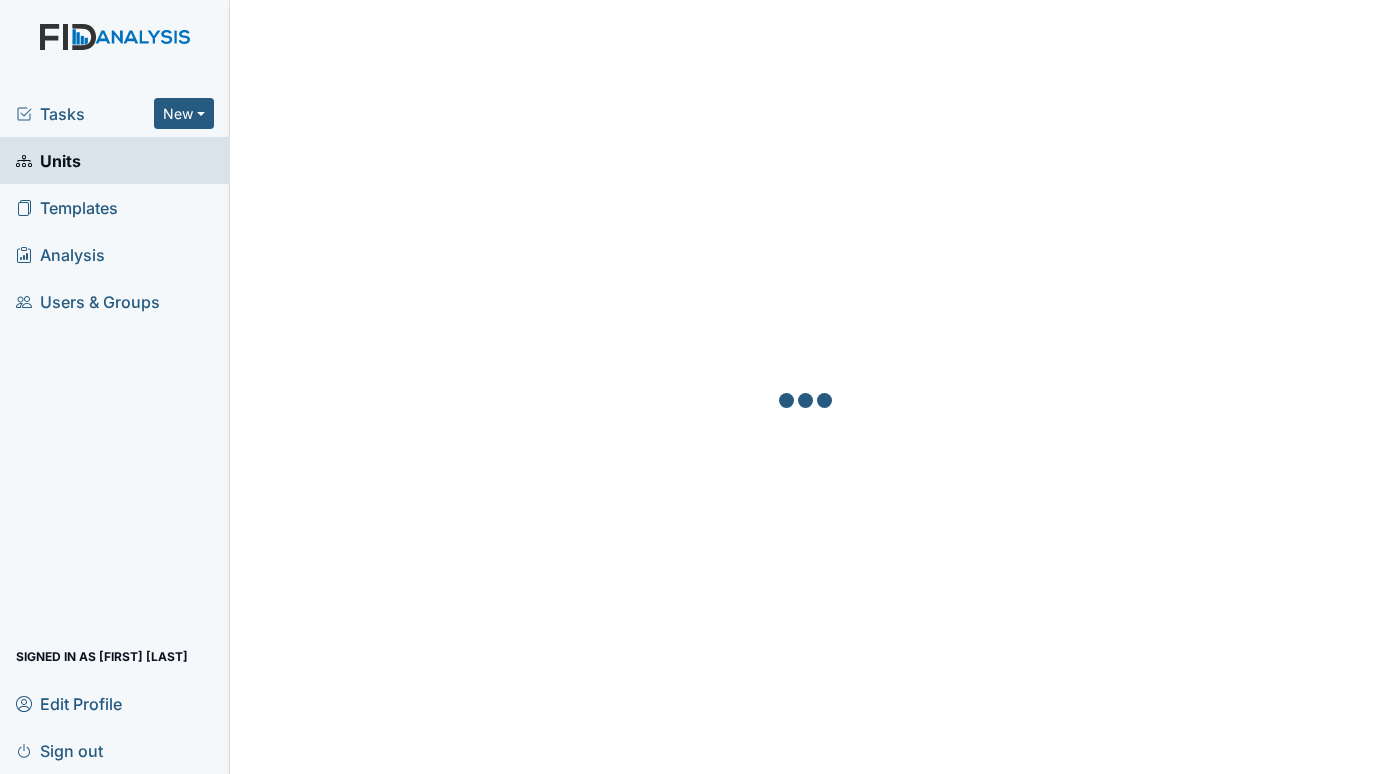 scroll, scrollTop: 0, scrollLeft: 0, axis: both 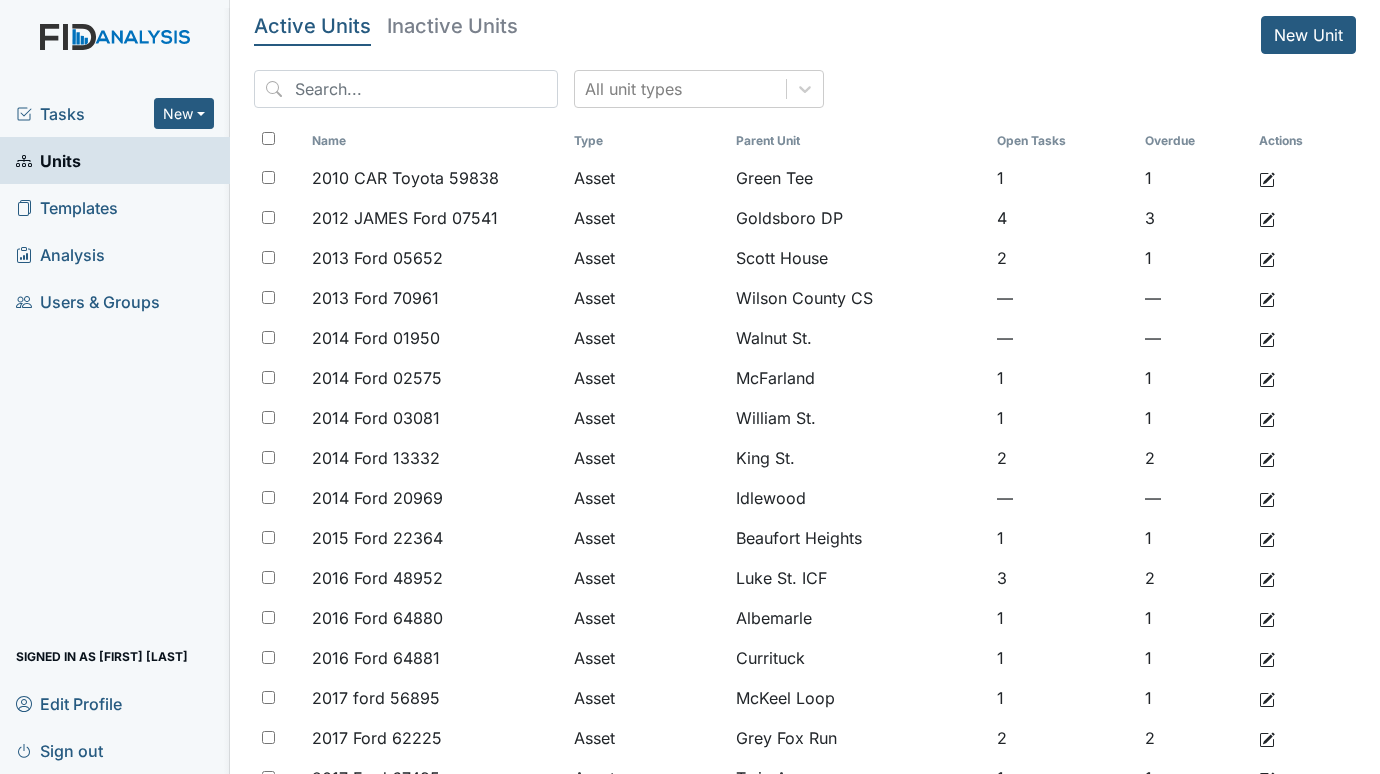drag, startPoint x: 44, startPoint y: 502, endPoint x: 56, endPoint y: 500, distance: 12.165525 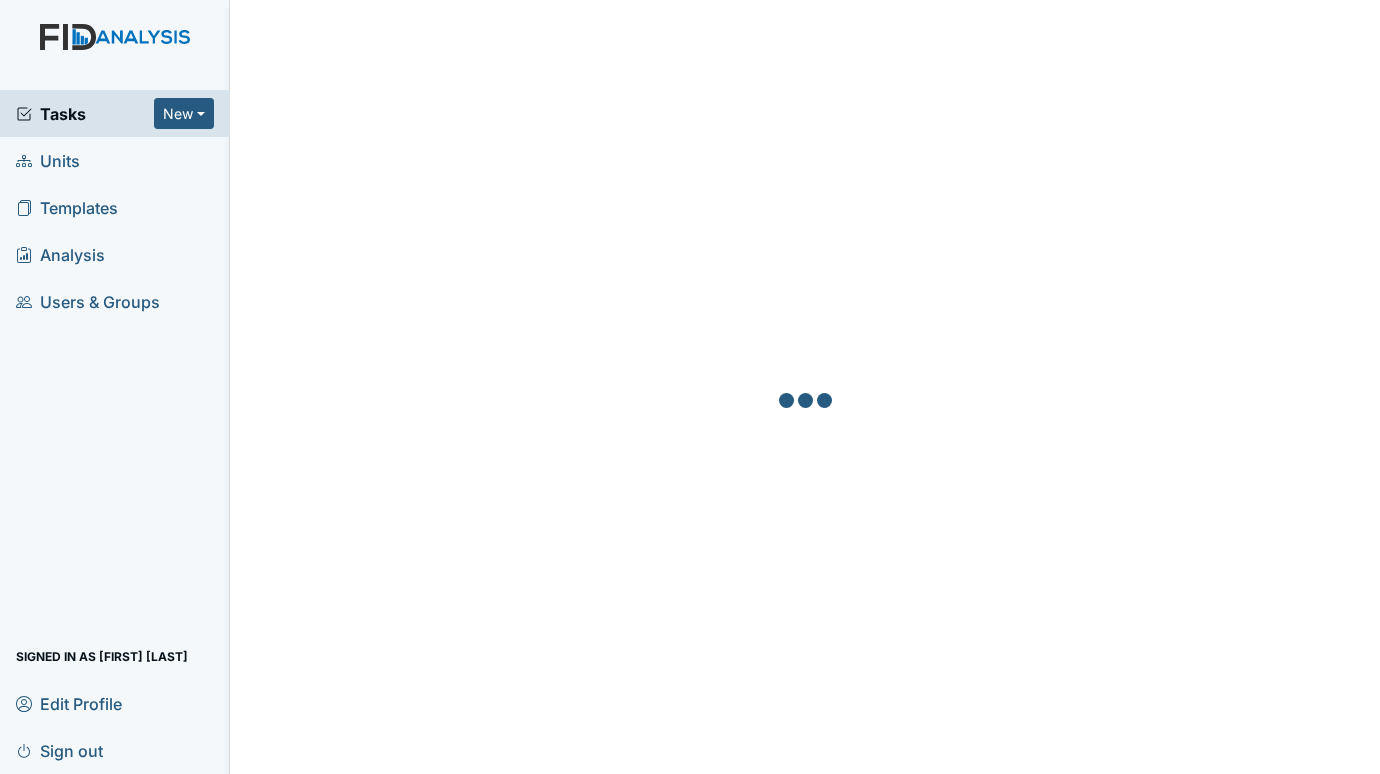 scroll, scrollTop: 0, scrollLeft: 0, axis: both 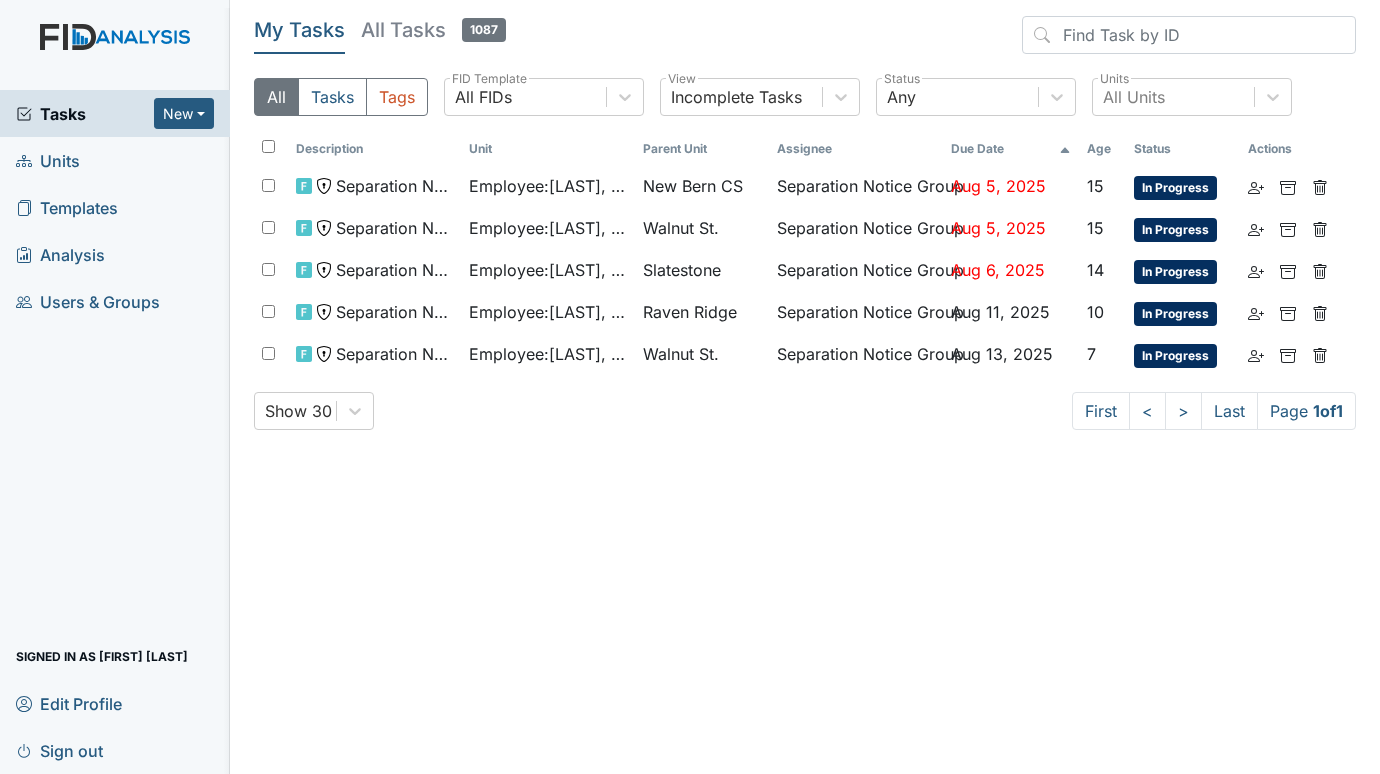 click on "Units" at bounding box center [48, 160] 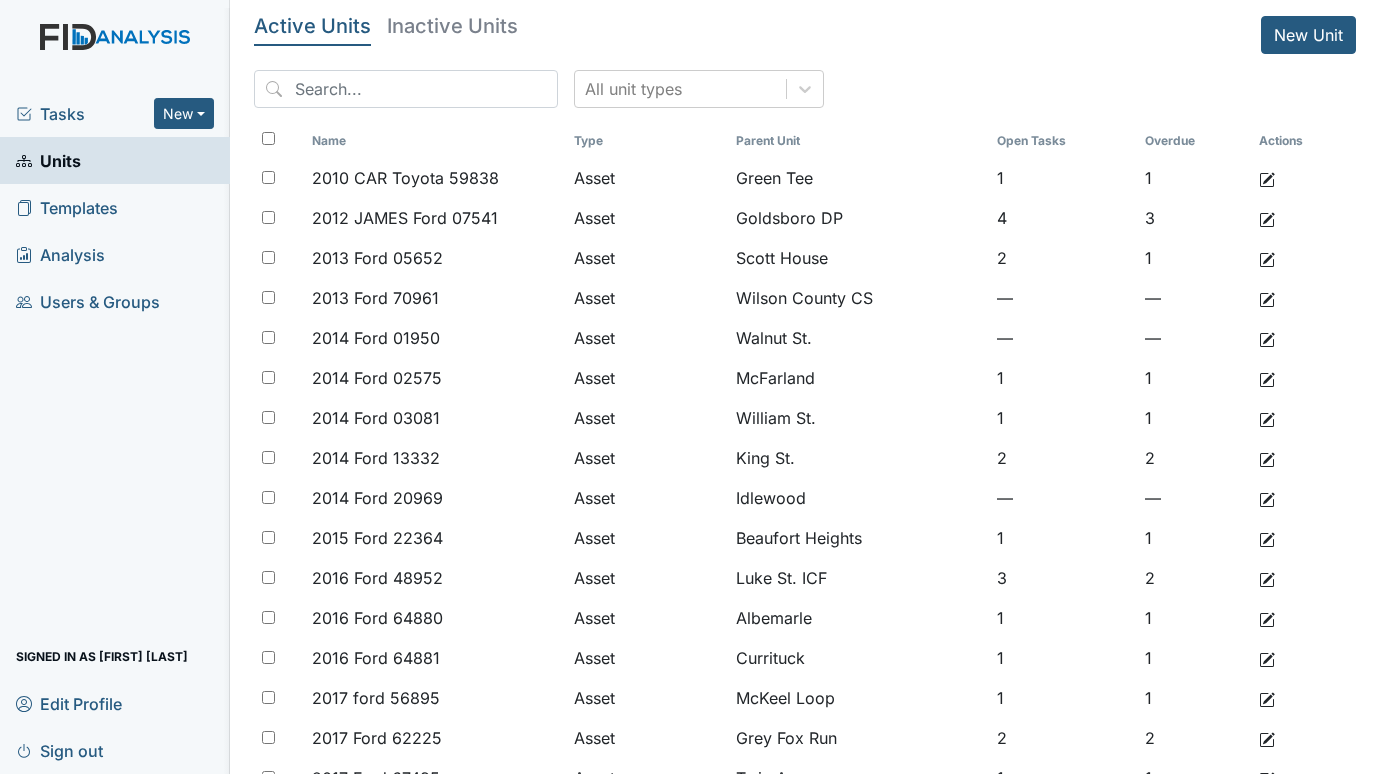 scroll, scrollTop: 0, scrollLeft: 0, axis: both 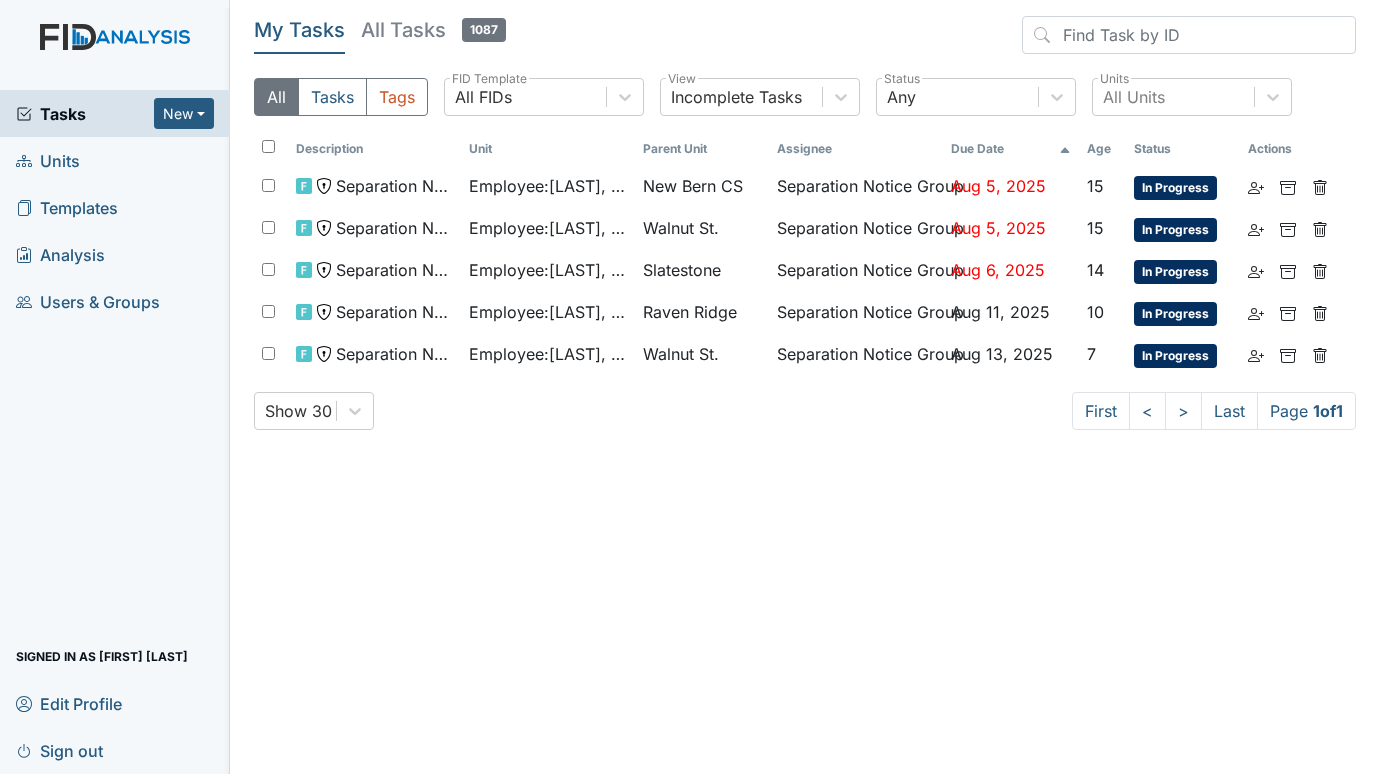 click on "Units" at bounding box center (48, 160) 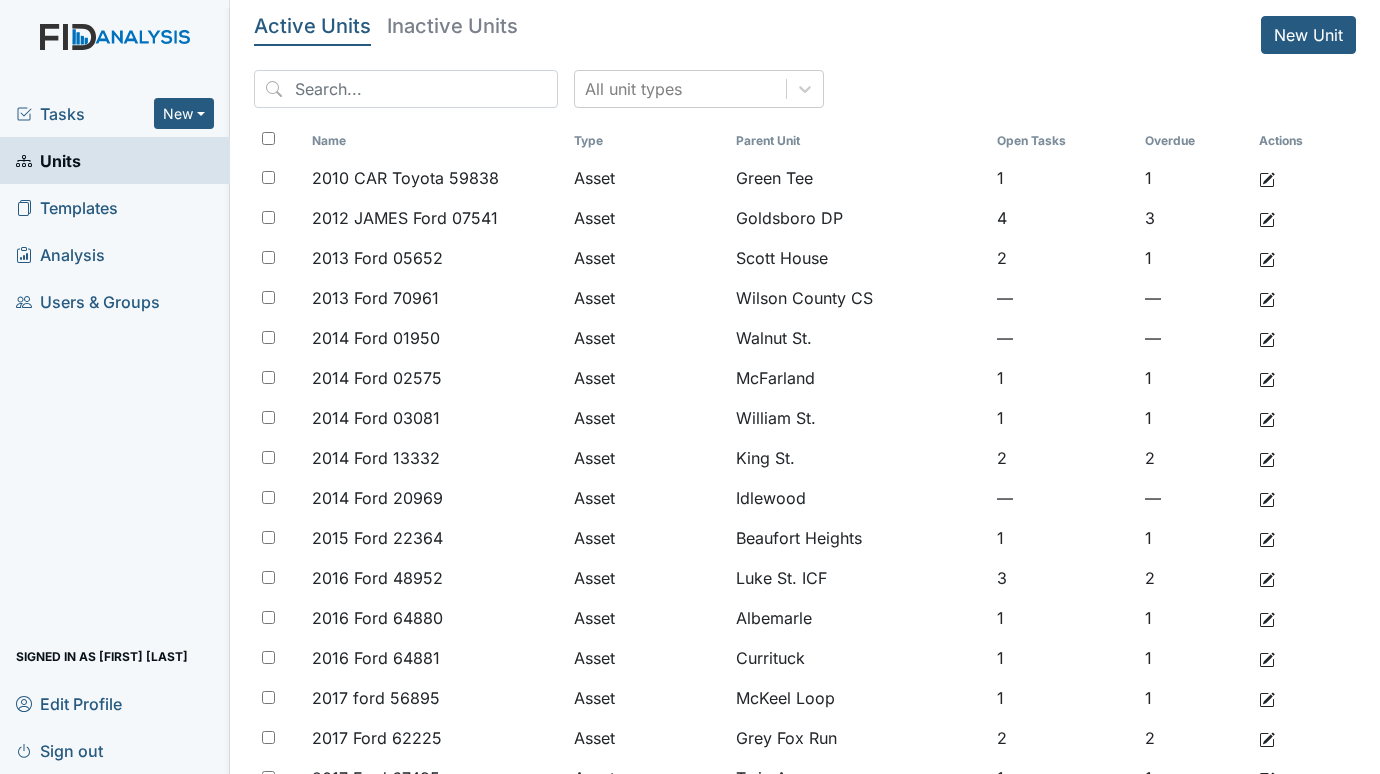 scroll, scrollTop: 0, scrollLeft: 0, axis: both 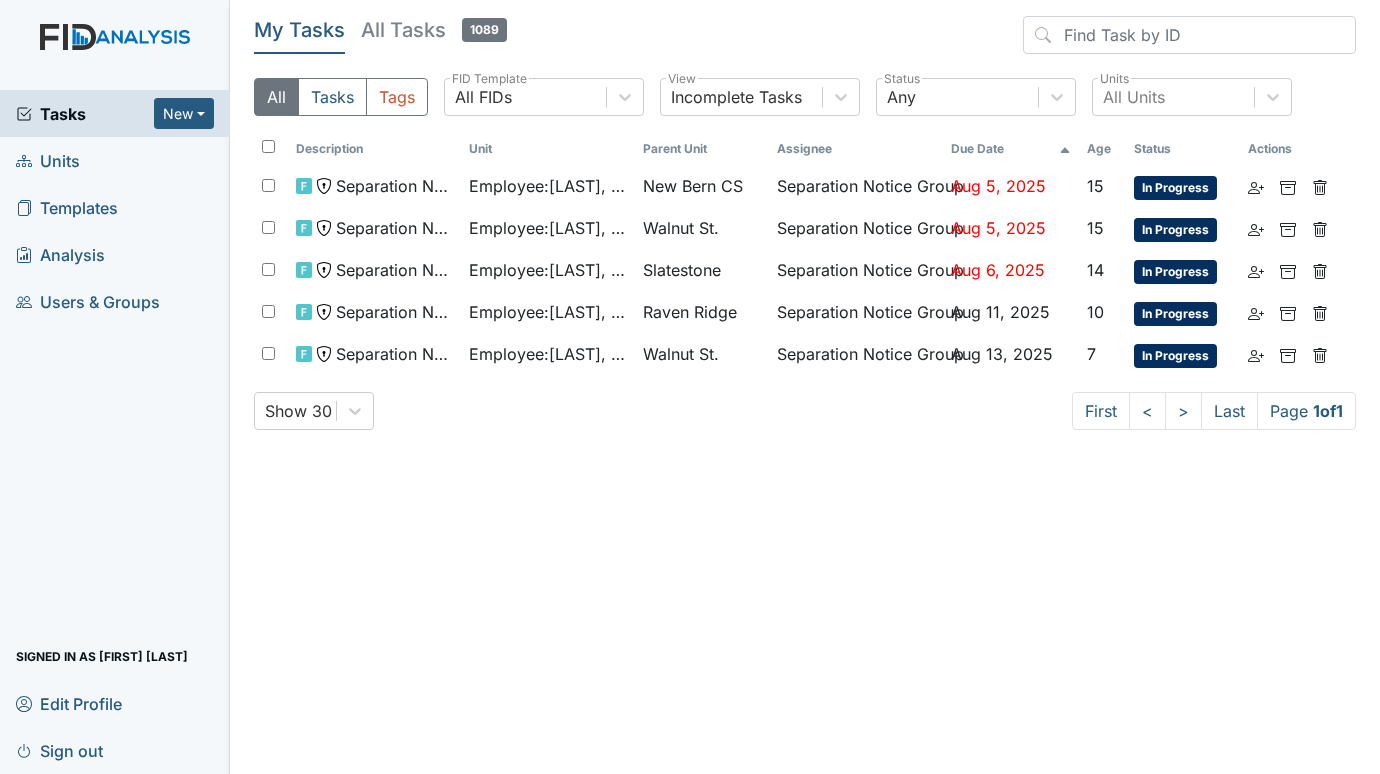 click on "Units" at bounding box center (48, 160) 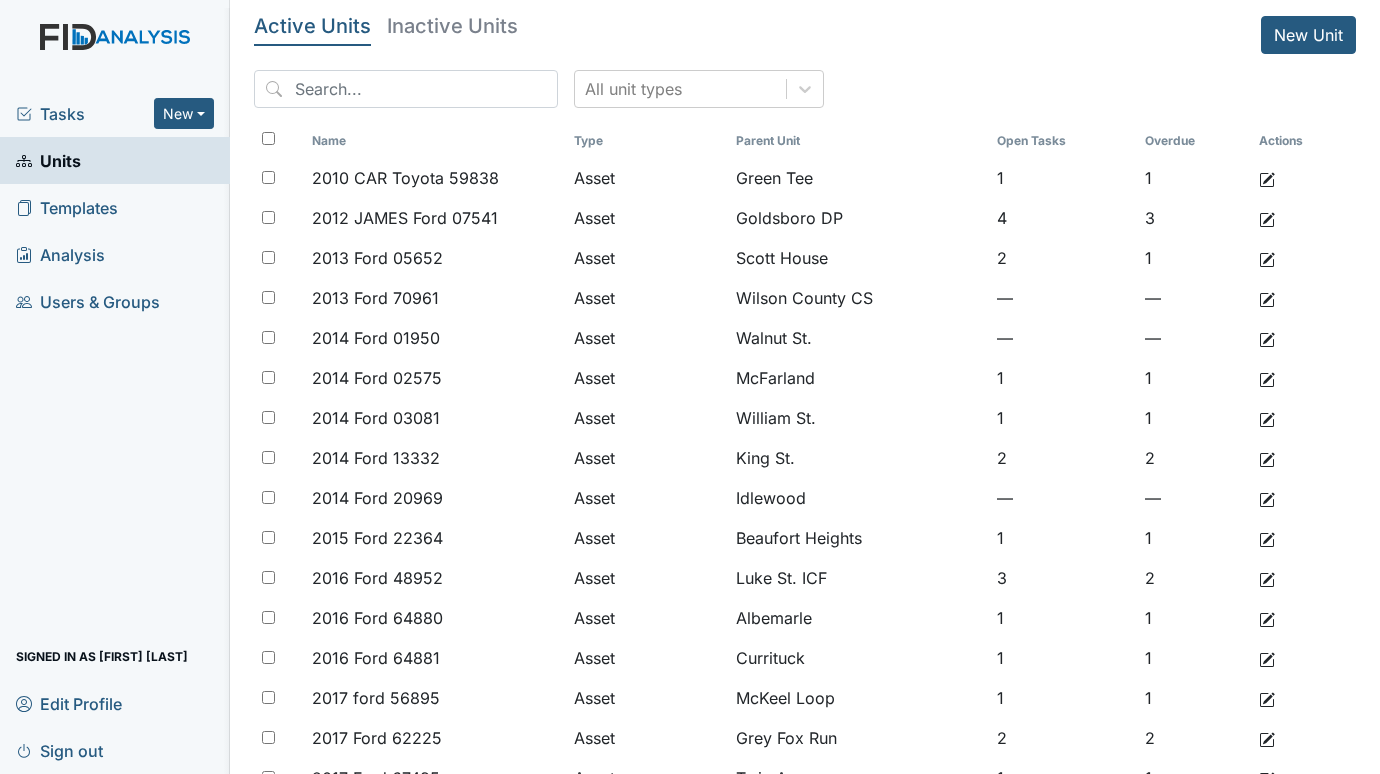 scroll, scrollTop: 0, scrollLeft: 0, axis: both 